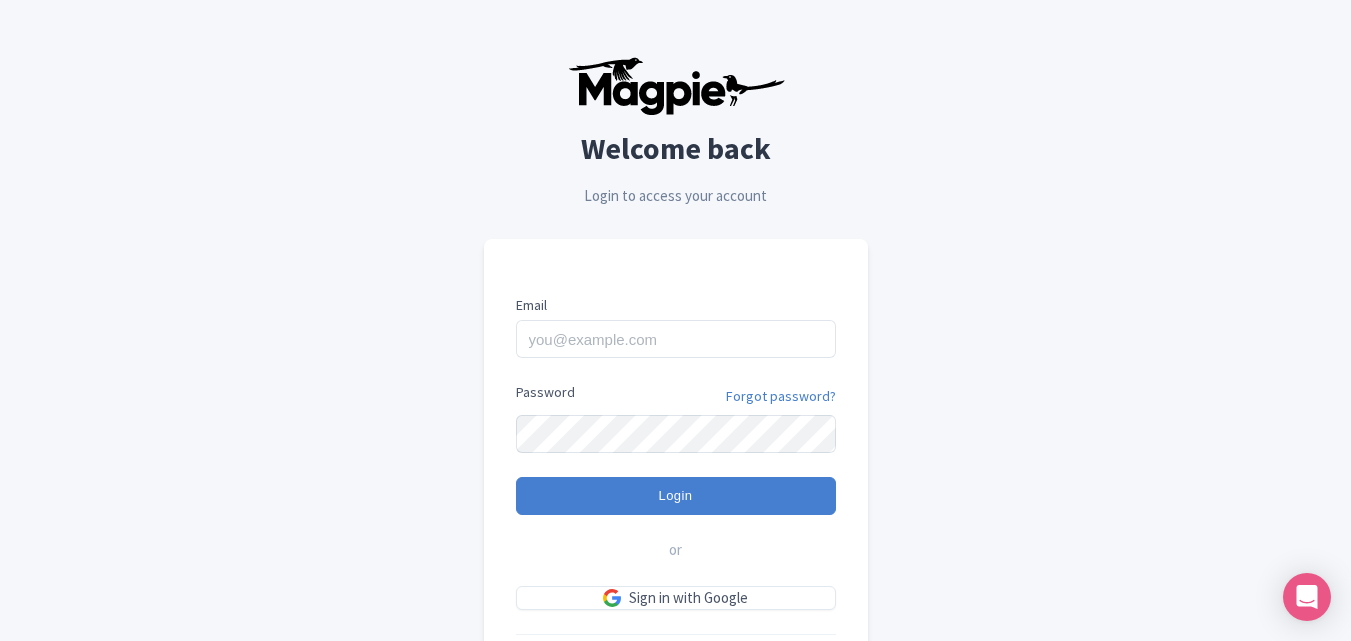 scroll, scrollTop: 140, scrollLeft: 0, axis: vertical 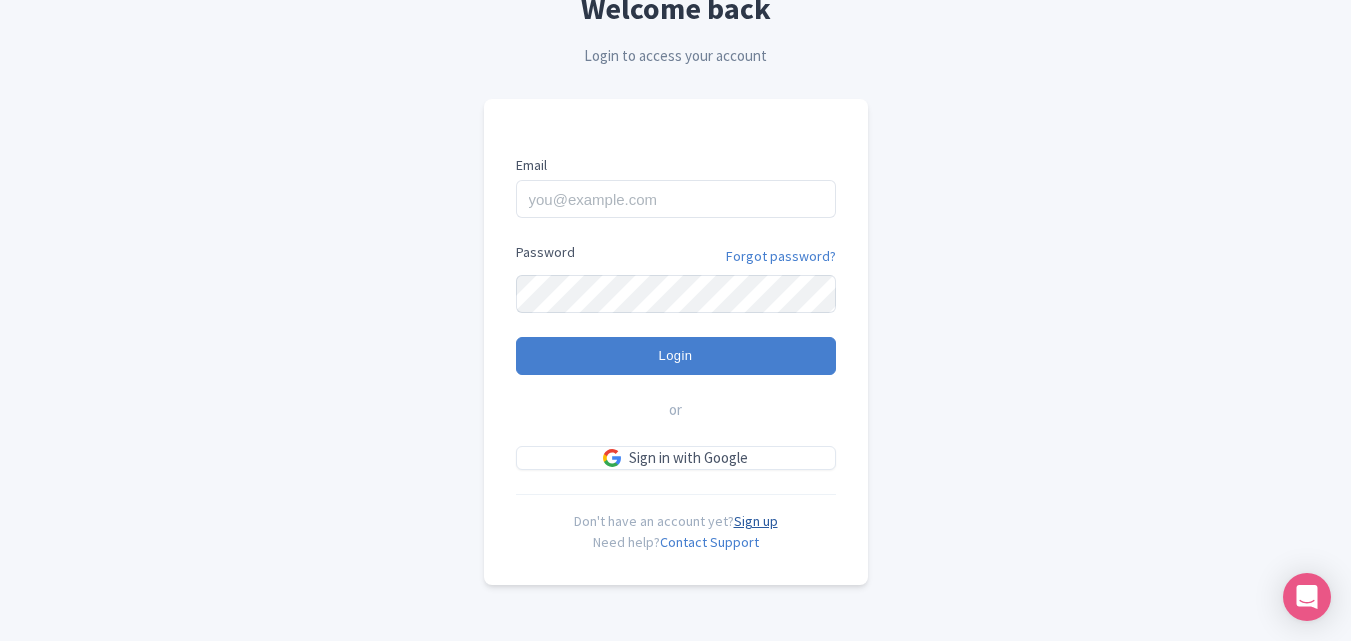 click on "Sign up" at bounding box center (756, 521) 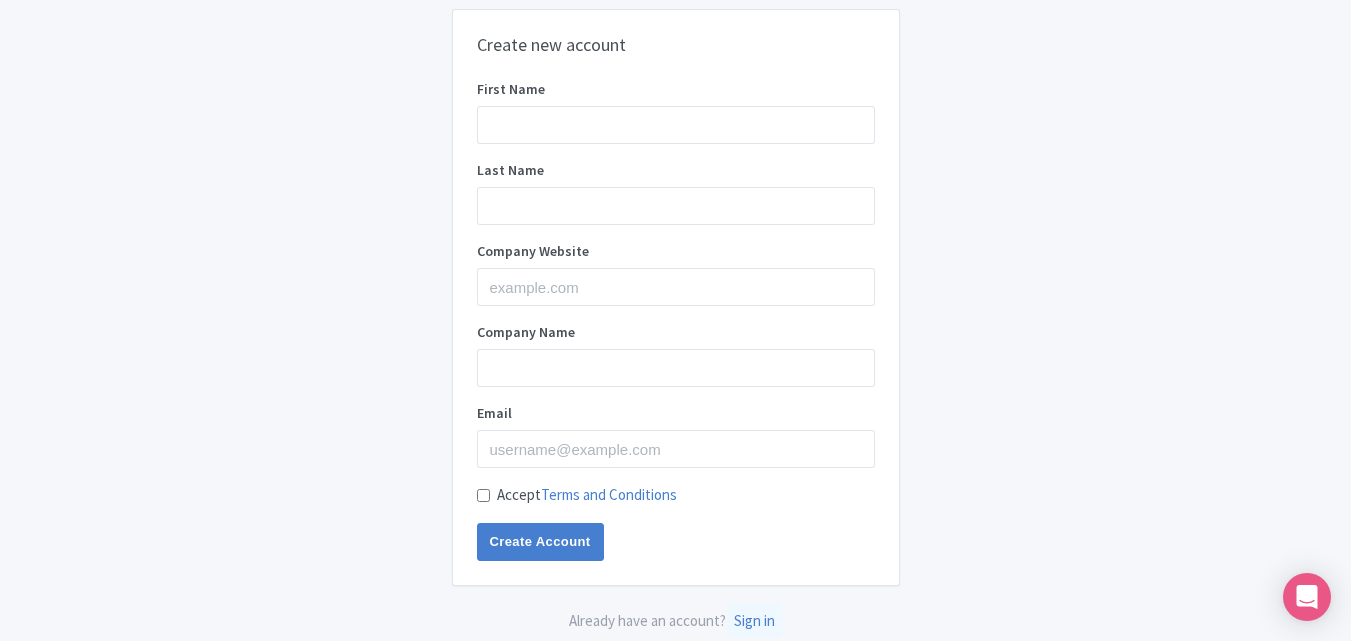 scroll, scrollTop: 0, scrollLeft: 0, axis: both 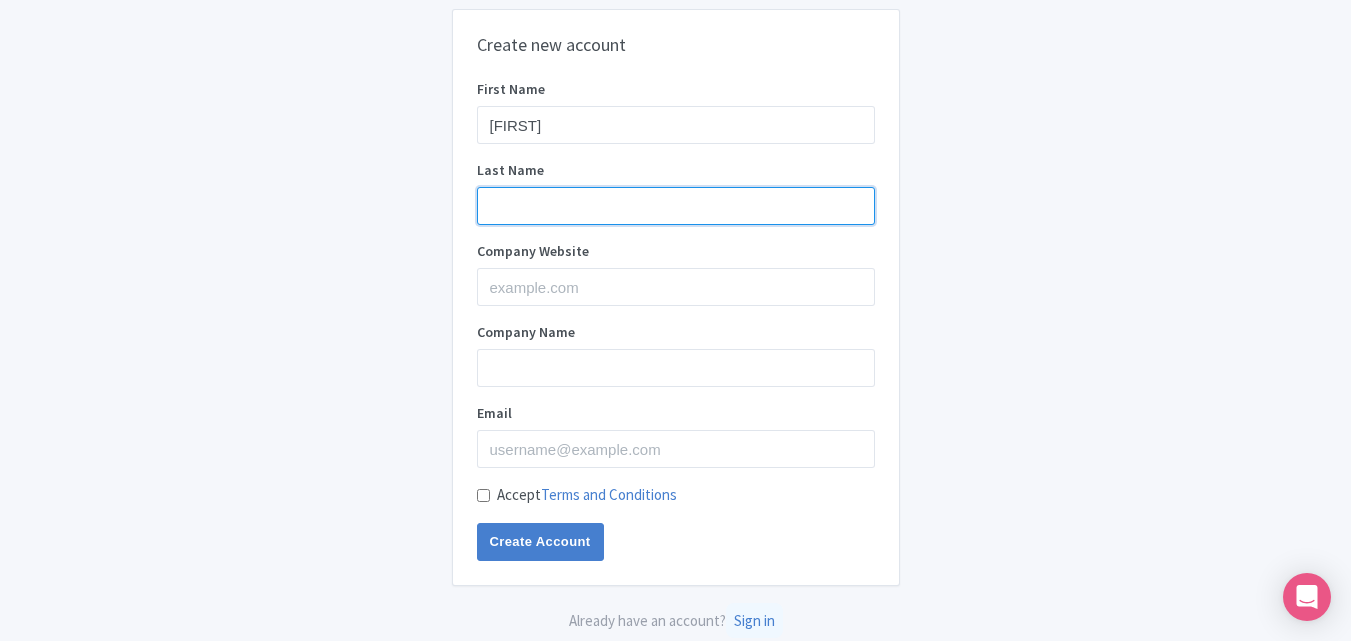 click on "Last Name" at bounding box center [676, 206] 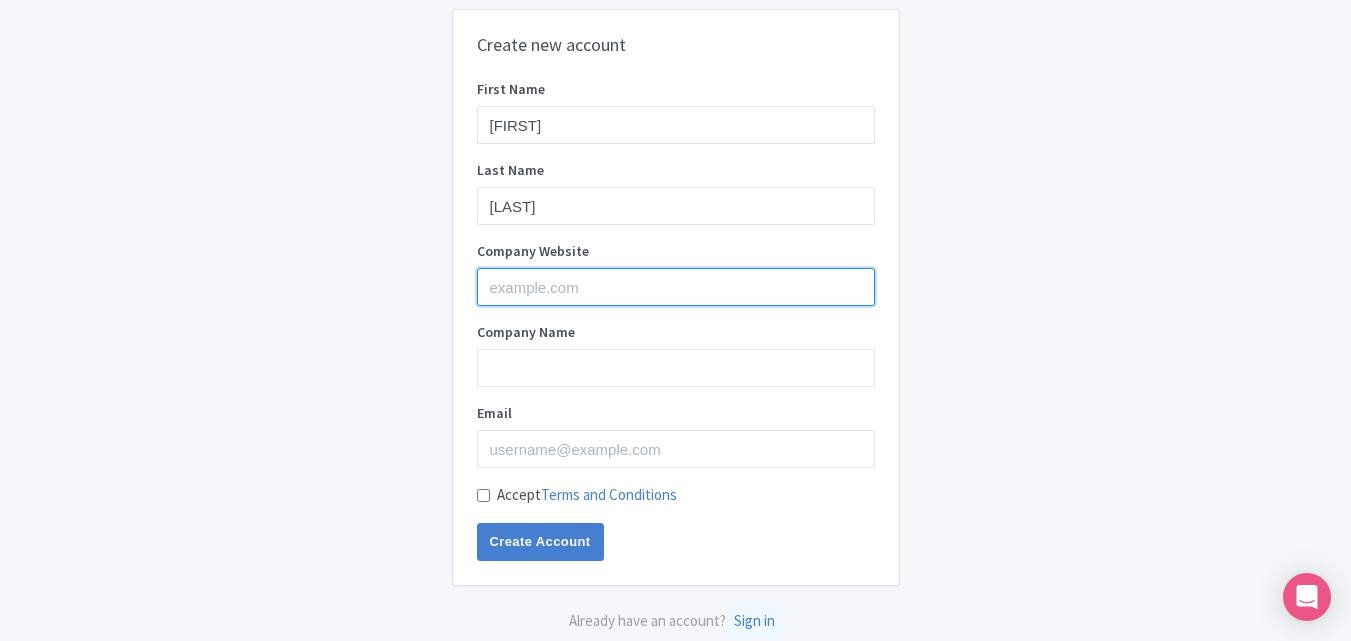 click on "Company Website" at bounding box center [676, 287] 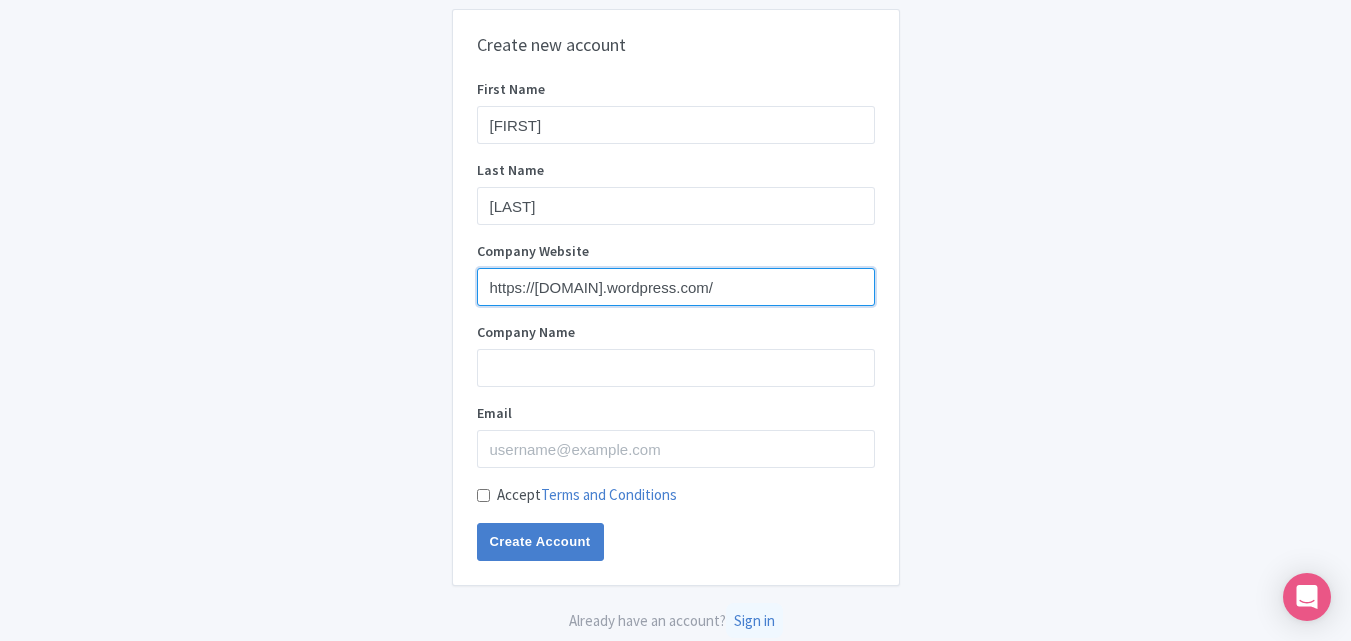 type on "https://scottbiffinauchef.wordpress.com/" 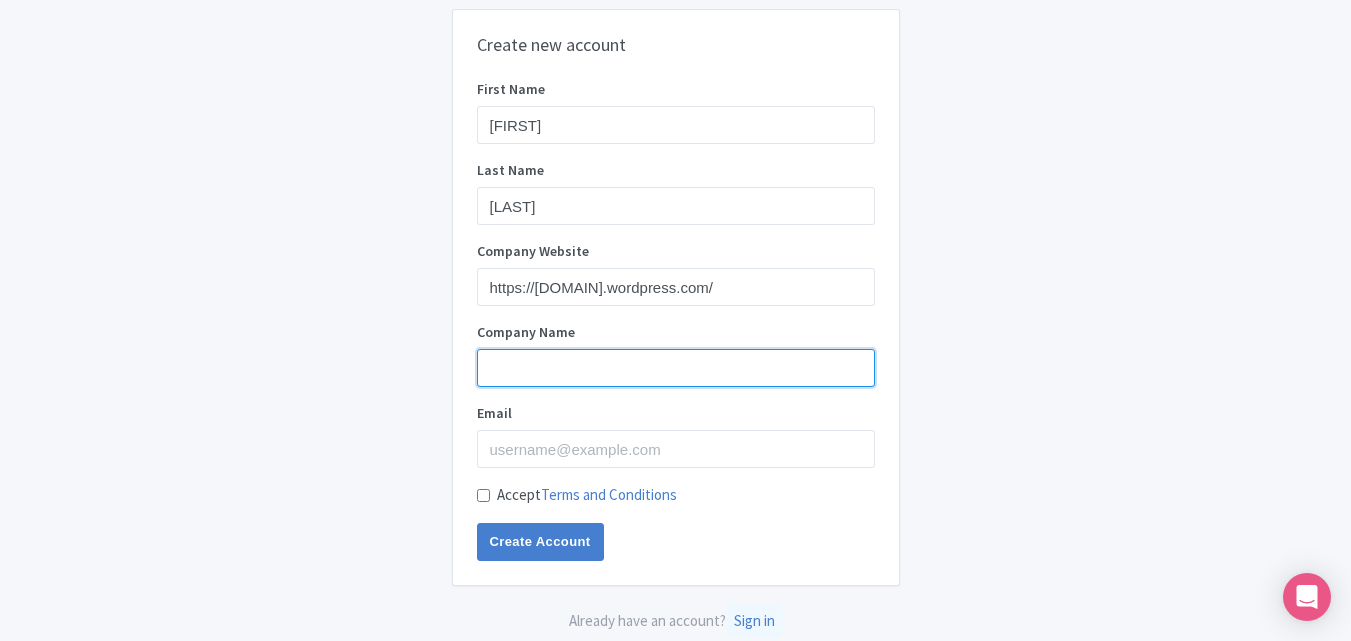 click on "Company Name" at bounding box center [676, 368] 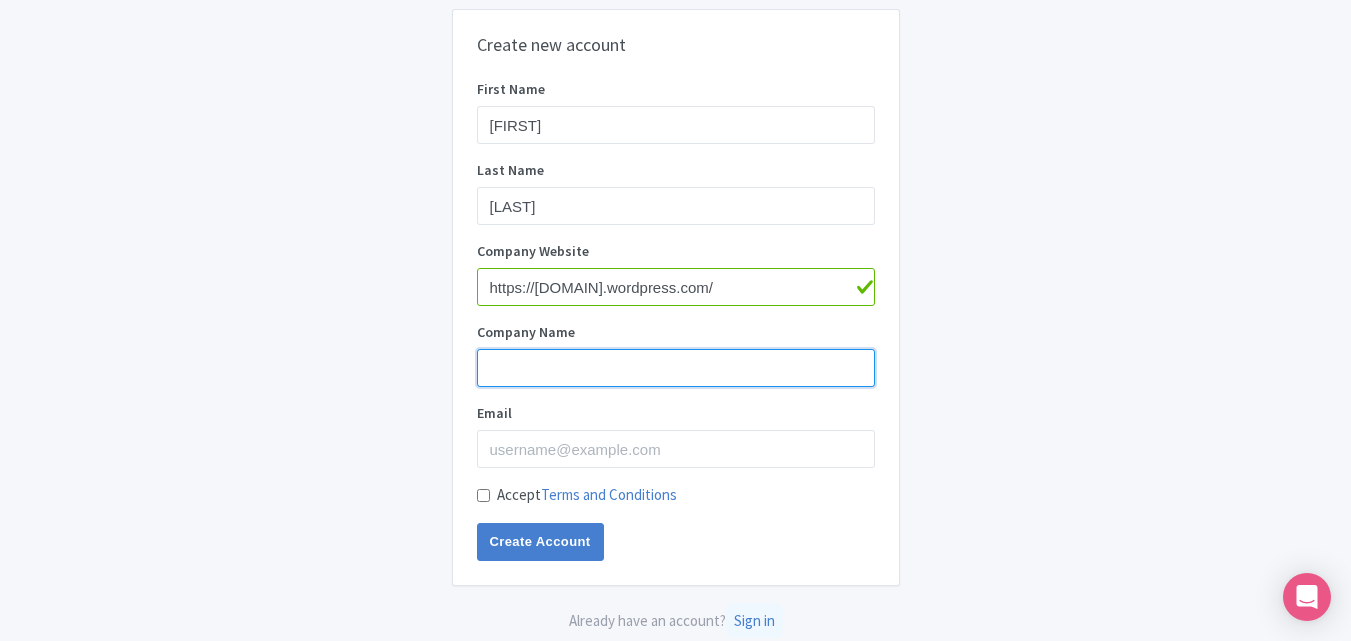 type on "Scott Biffin" 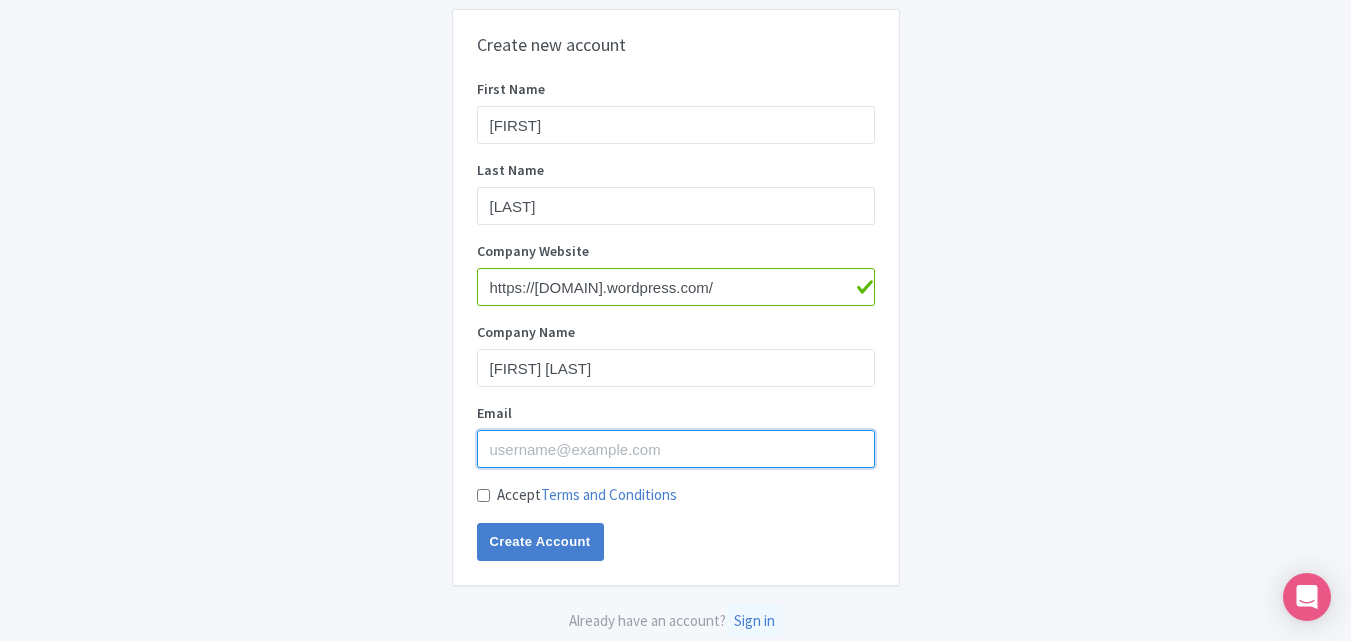click on "Email" at bounding box center (676, 449) 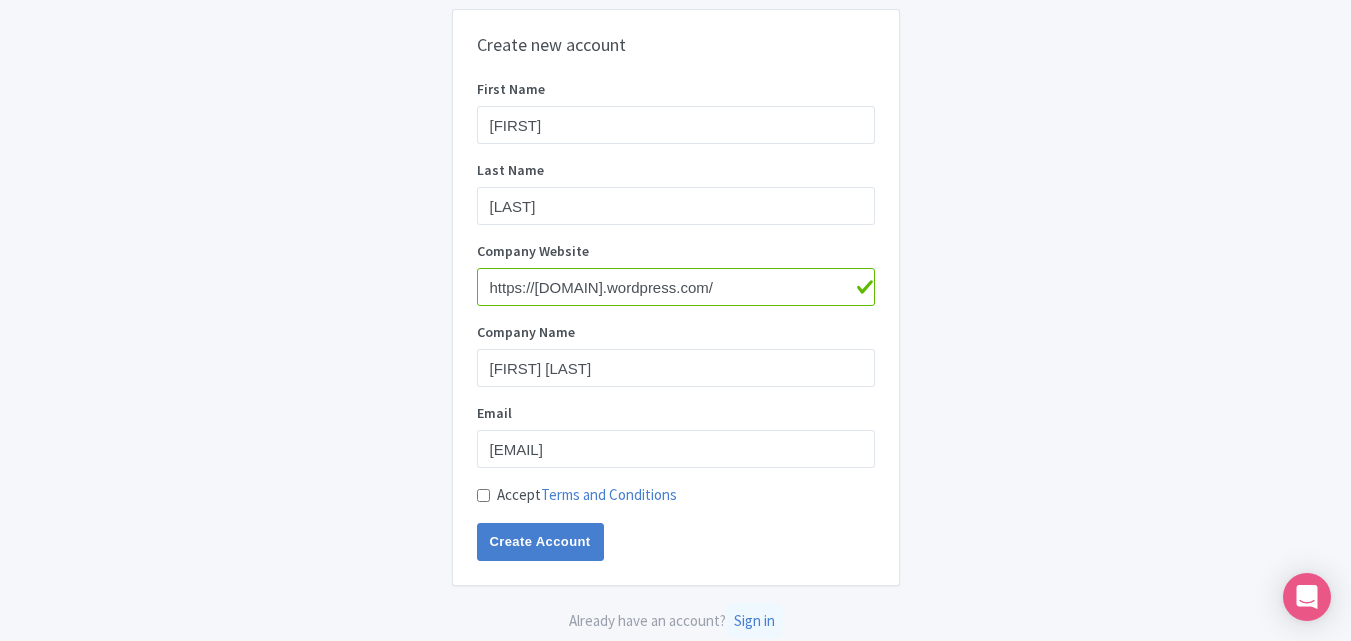 click on "Accept  Terms and Conditions" at bounding box center (483, 495) 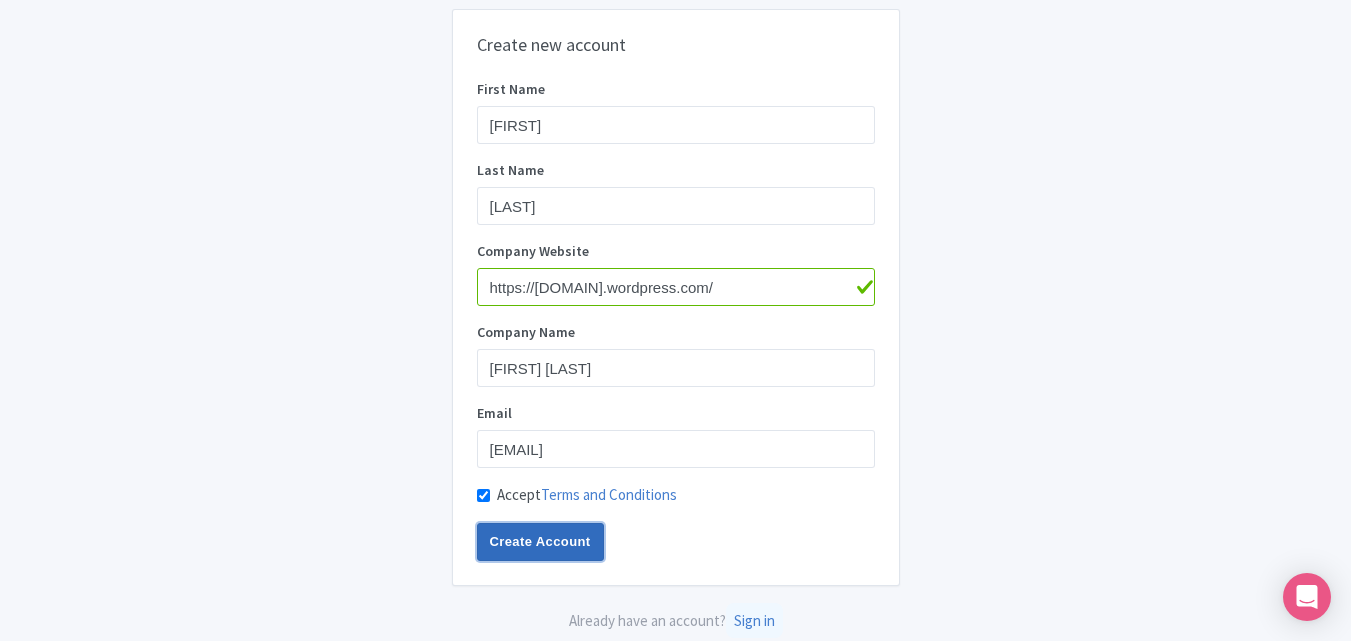 click on "Create Account" at bounding box center [540, 542] 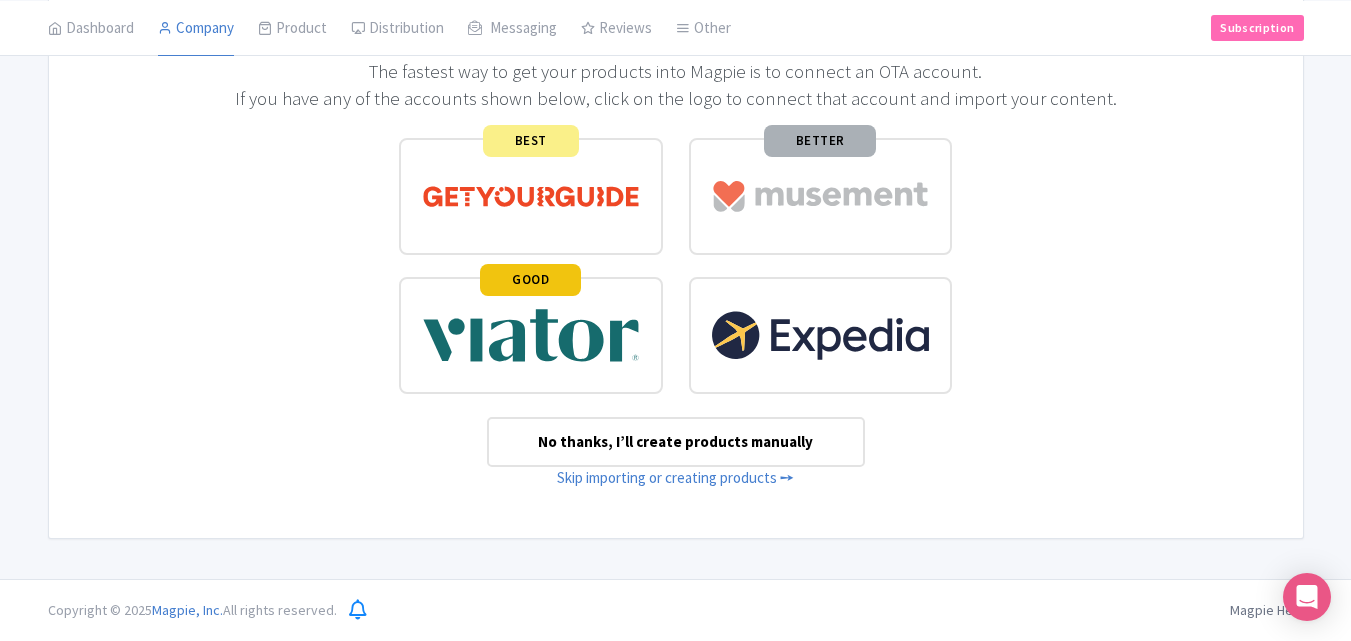 scroll, scrollTop: 0, scrollLeft: 0, axis: both 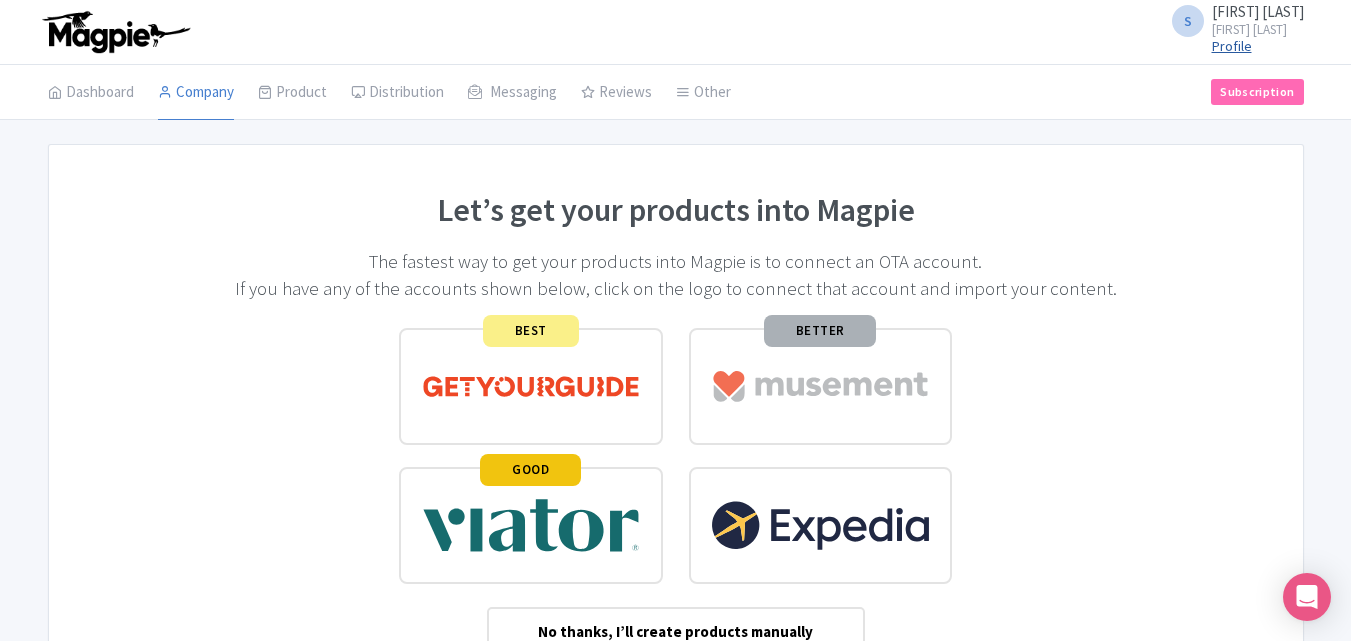 click on "Profile" at bounding box center (1232, 46) 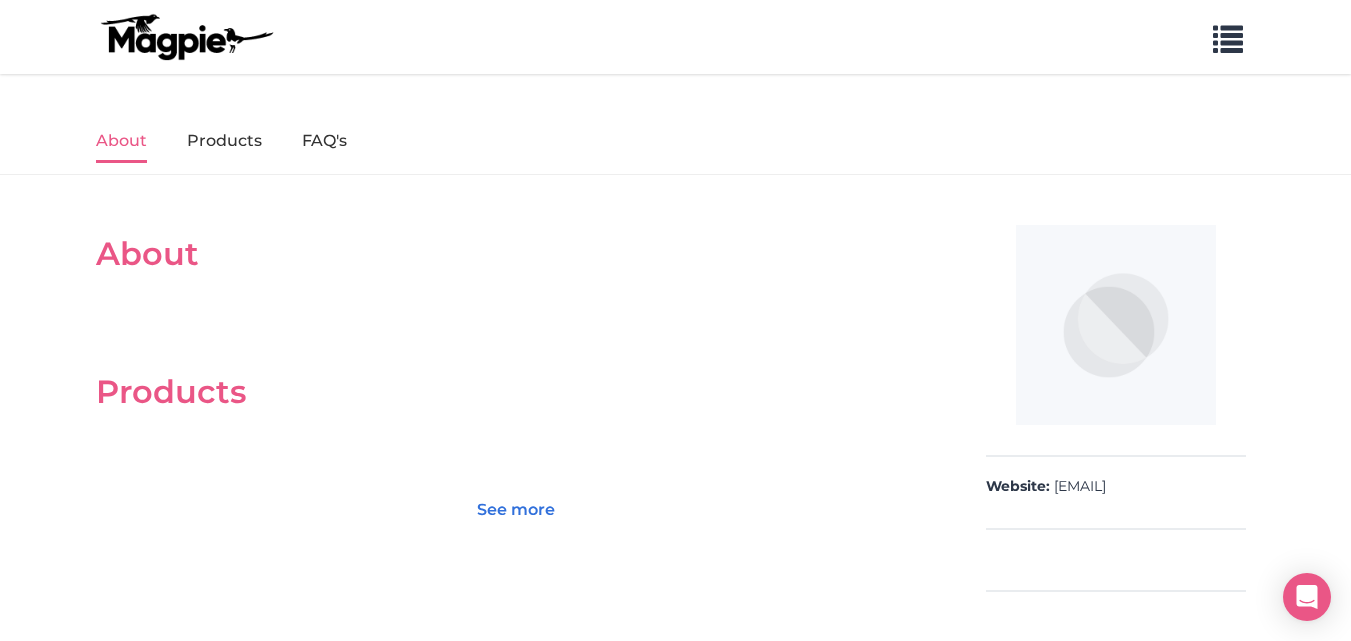 scroll, scrollTop: 200, scrollLeft: 0, axis: vertical 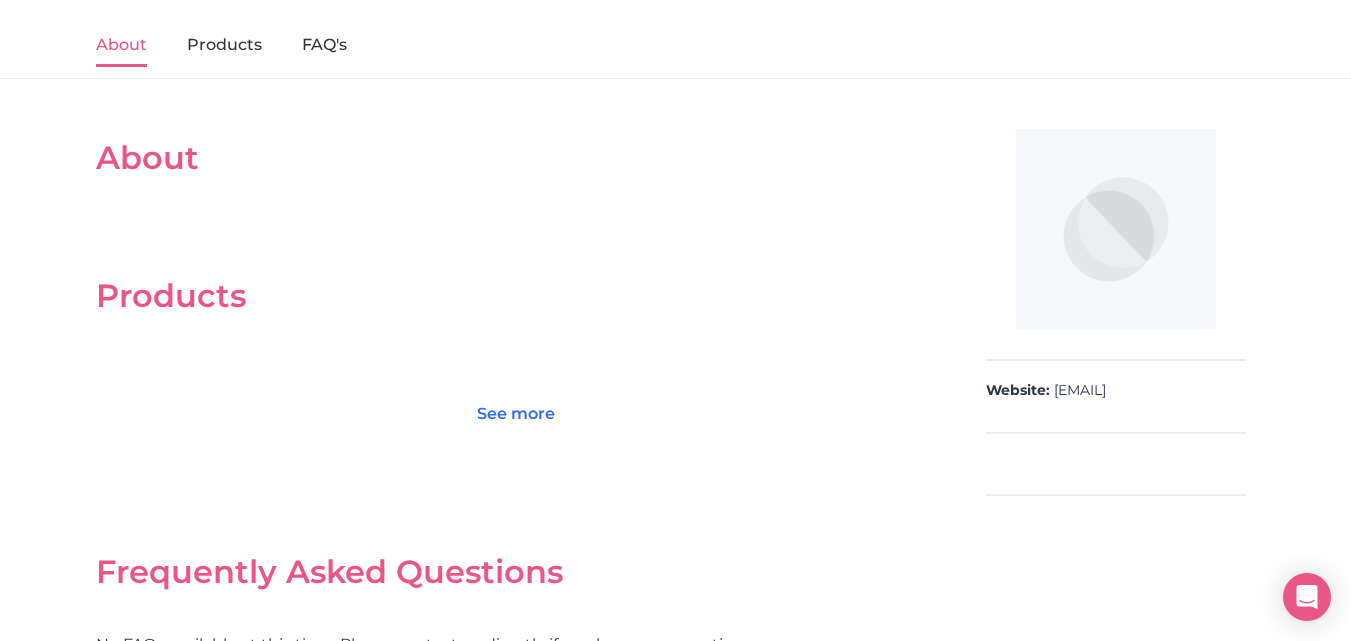 click at bounding box center (516, 197) 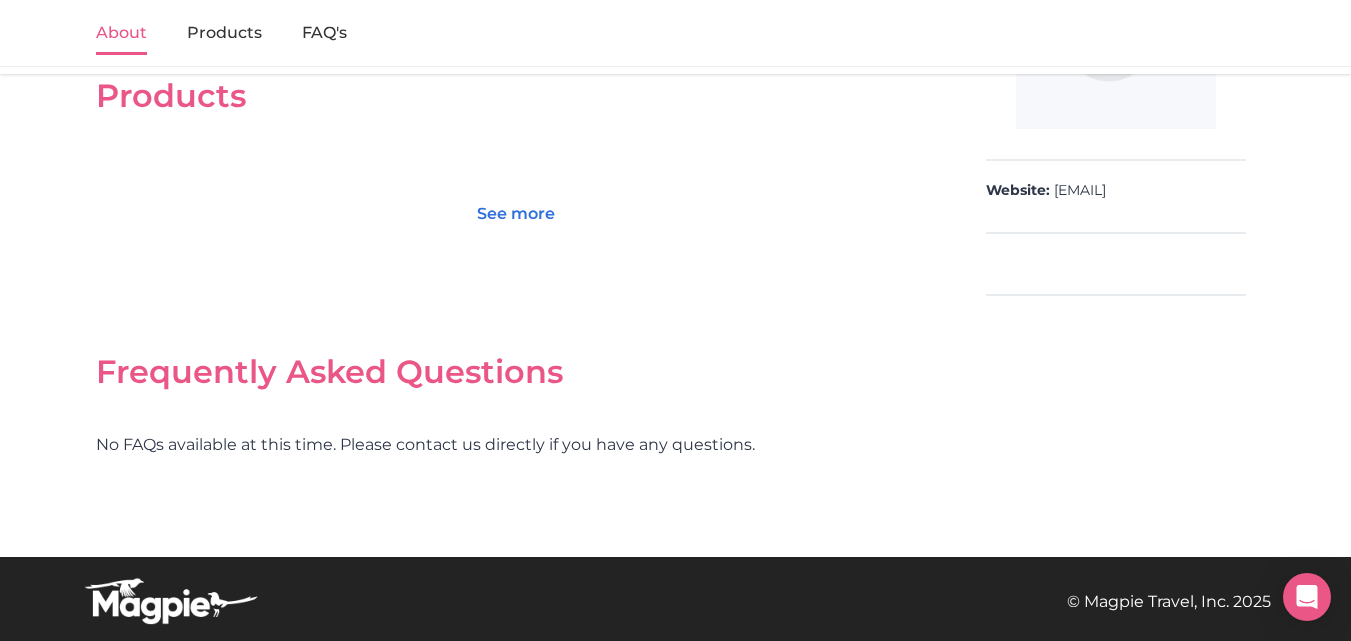 scroll, scrollTop: 0, scrollLeft: 0, axis: both 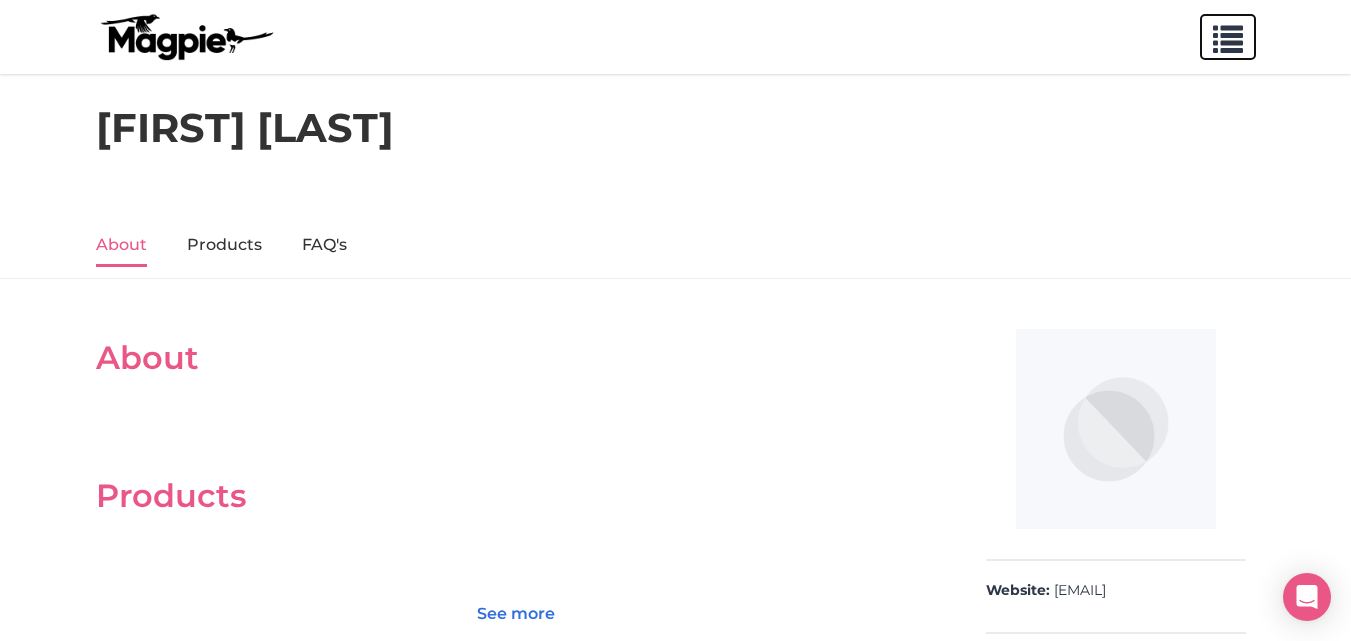 click at bounding box center [1228, 35] 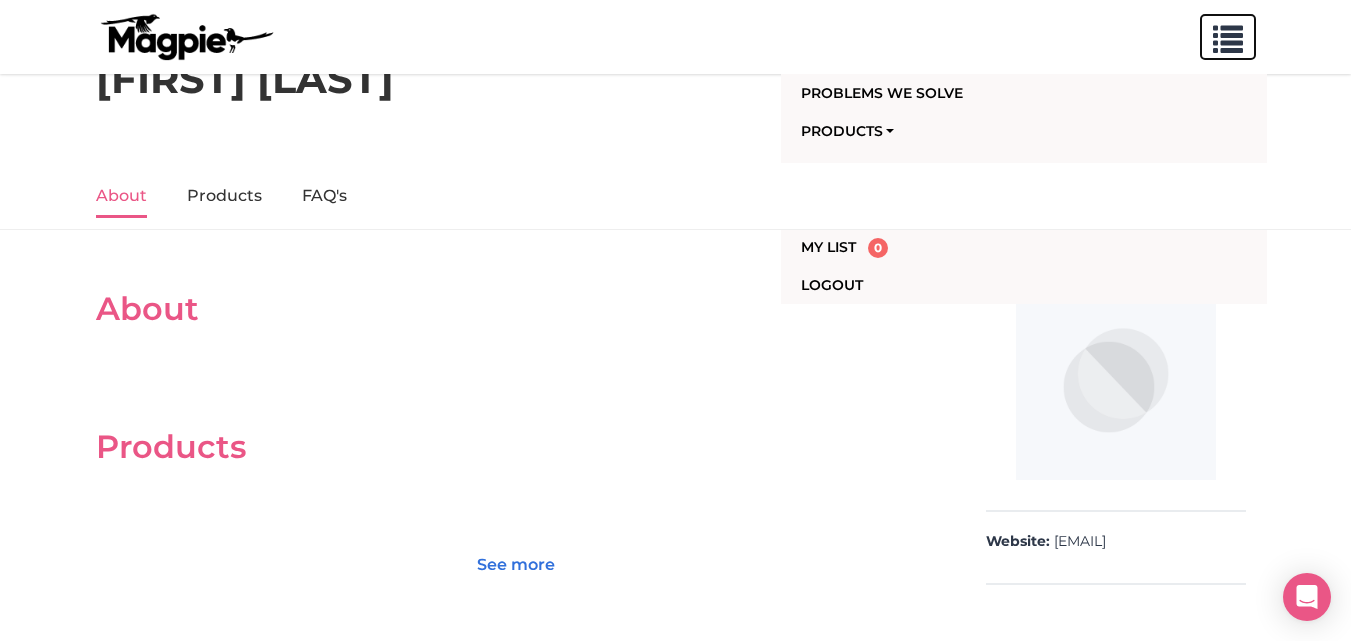scroll, scrollTop: 0, scrollLeft: 0, axis: both 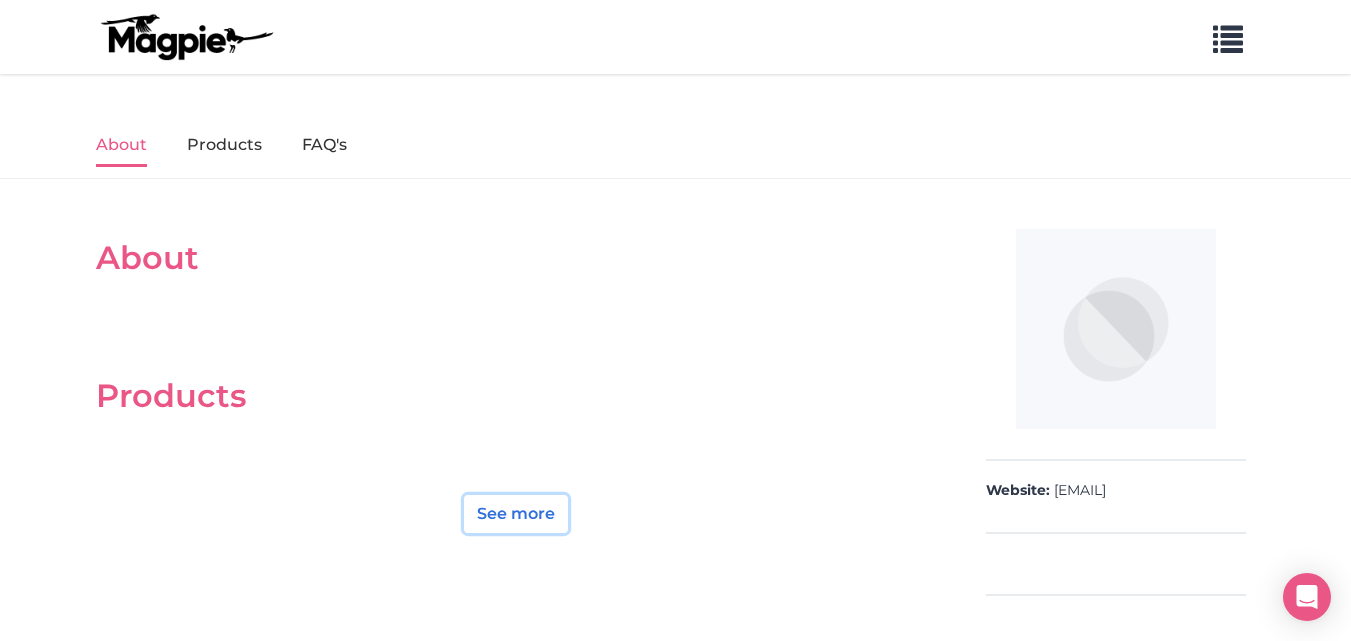 click on "See more" at bounding box center [516, 514] 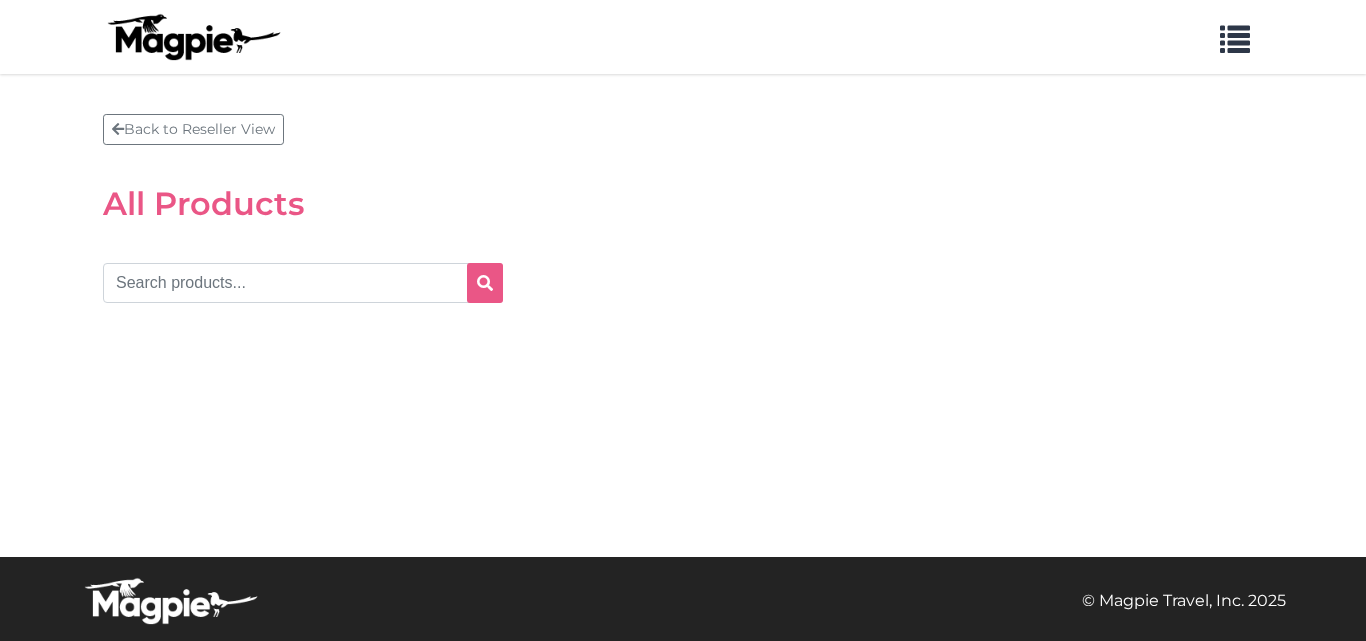 scroll, scrollTop: 0, scrollLeft: 0, axis: both 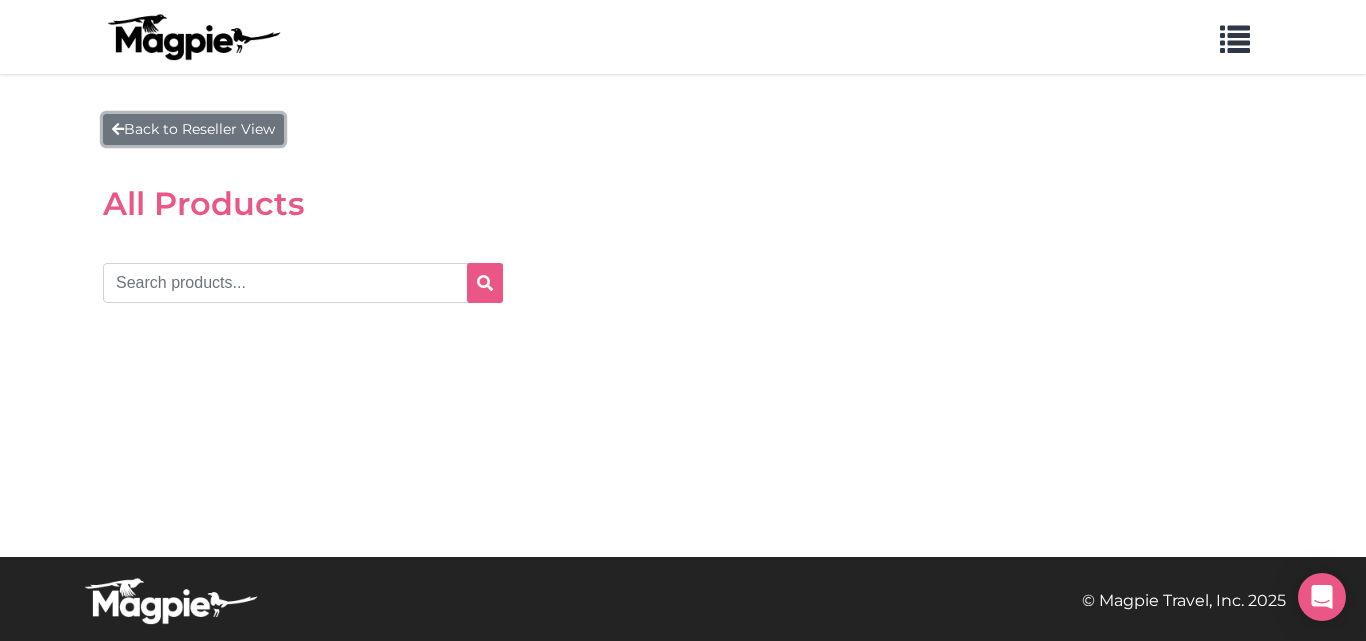 click on "Back to Reseller View" at bounding box center [193, 129] 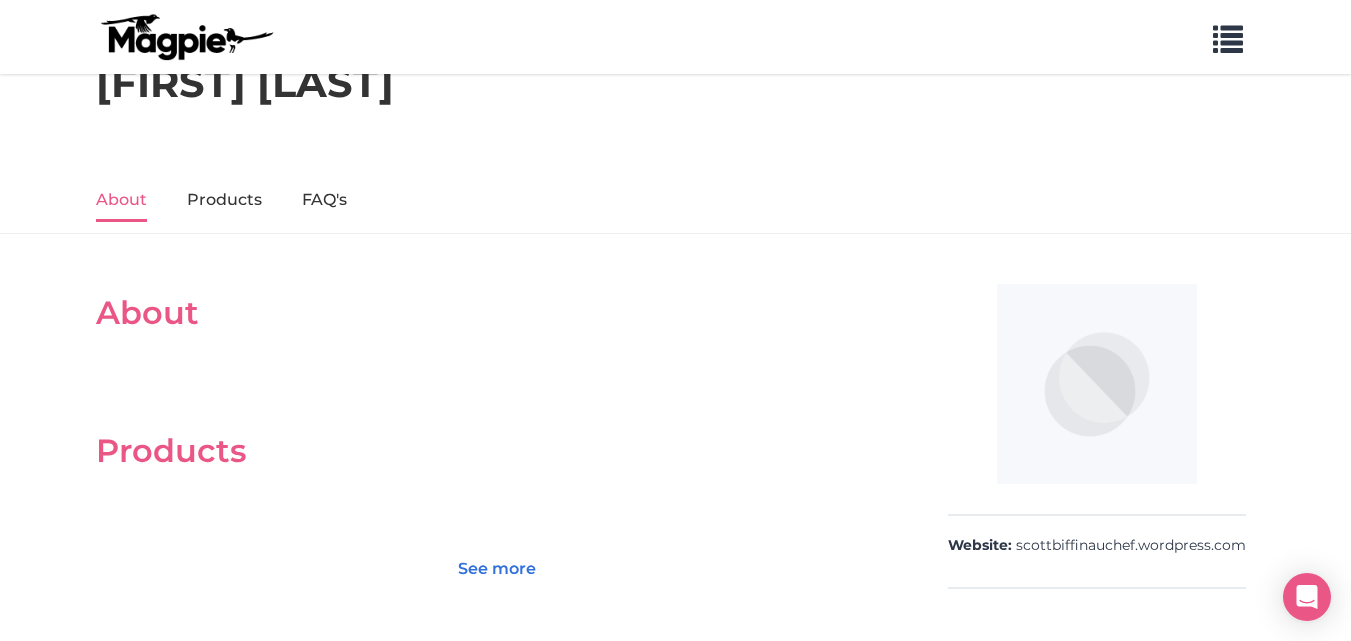 scroll, scrollTop: 0, scrollLeft: 0, axis: both 